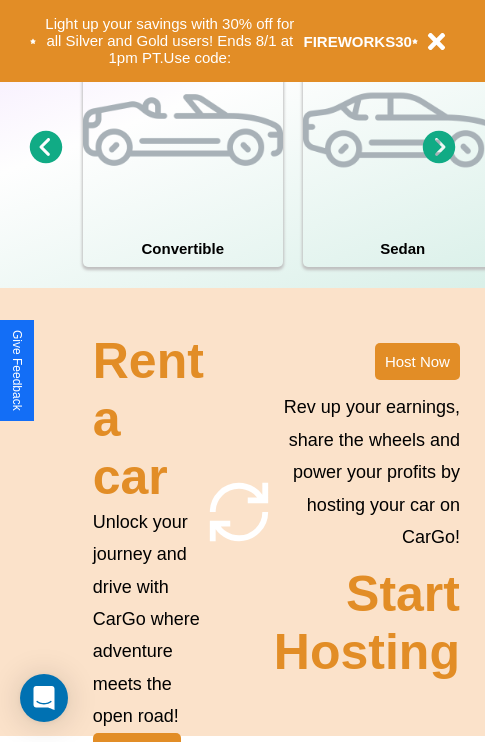 scroll, scrollTop: 1558, scrollLeft: 0, axis: vertical 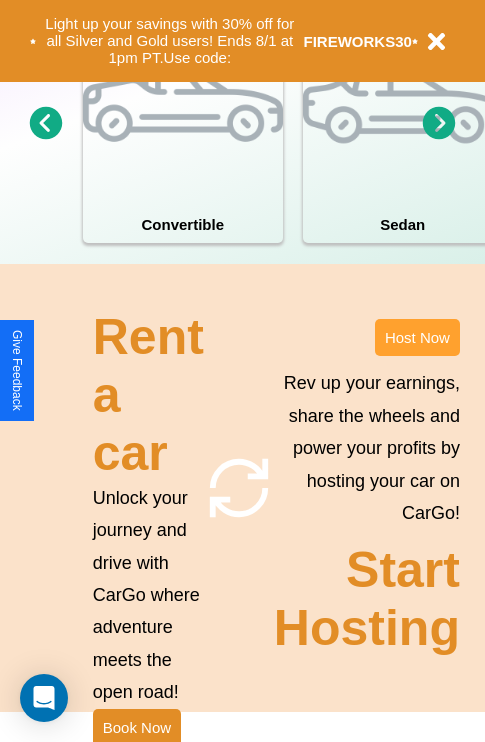 click on "Host Now" at bounding box center (417, 337) 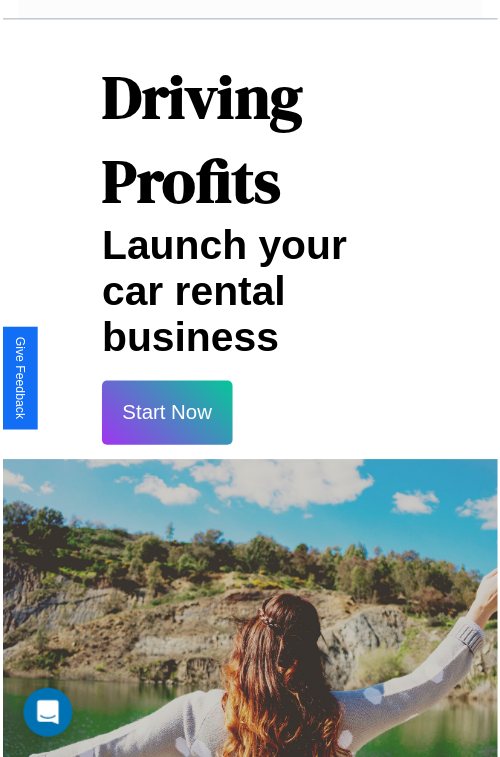 scroll, scrollTop: 35, scrollLeft: 0, axis: vertical 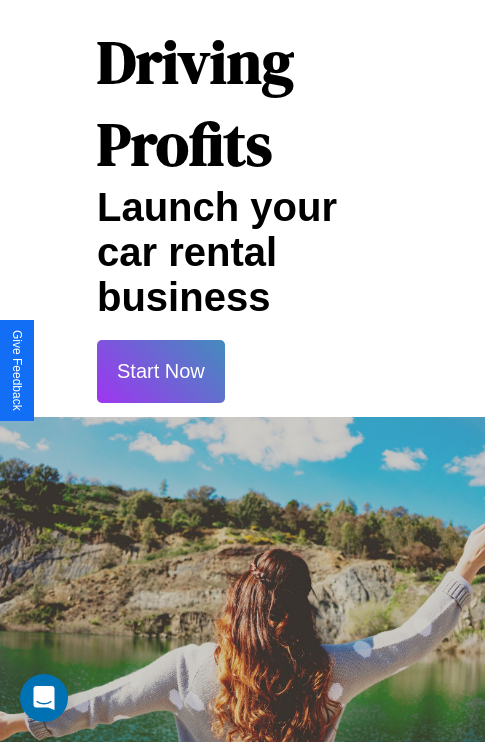 click on "Start Now" at bounding box center [161, 371] 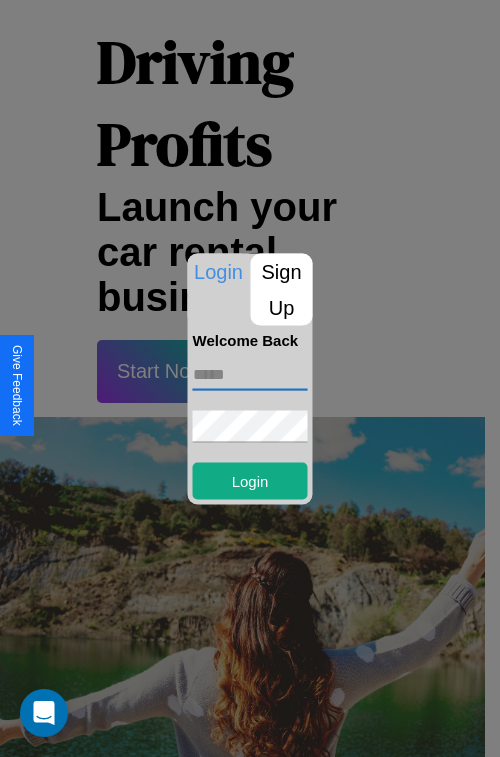 click at bounding box center [250, 374] 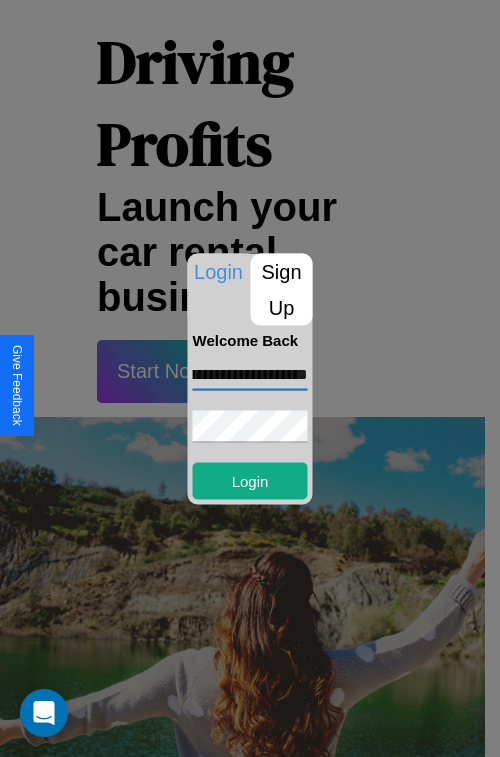 scroll, scrollTop: 0, scrollLeft: 87, axis: horizontal 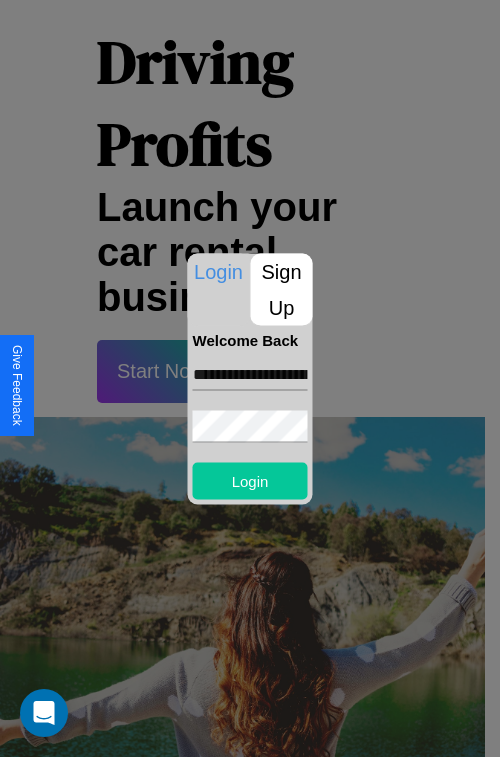 click on "Login" at bounding box center [250, 480] 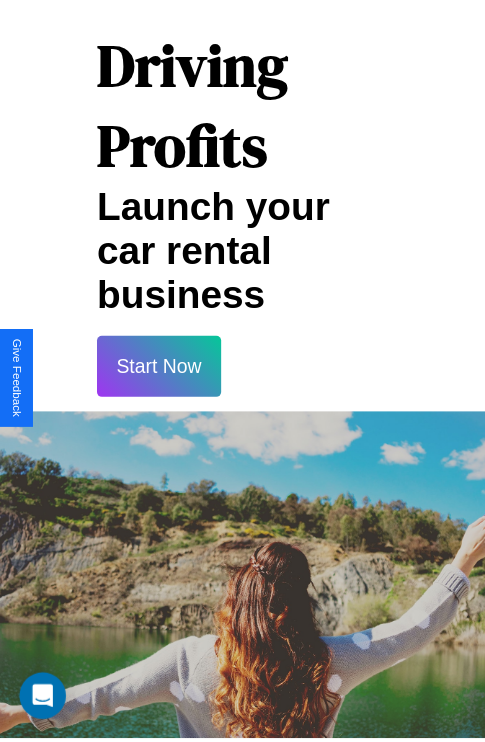 scroll, scrollTop: 37, scrollLeft: 0, axis: vertical 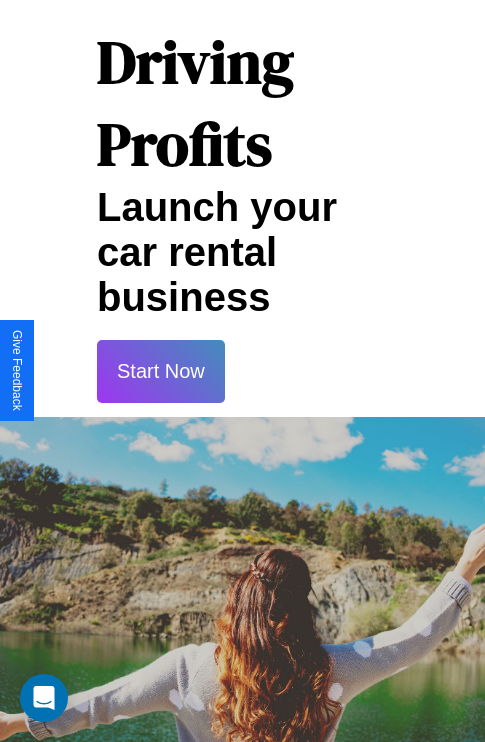 click on "Start Now" at bounding box center (161, 371) 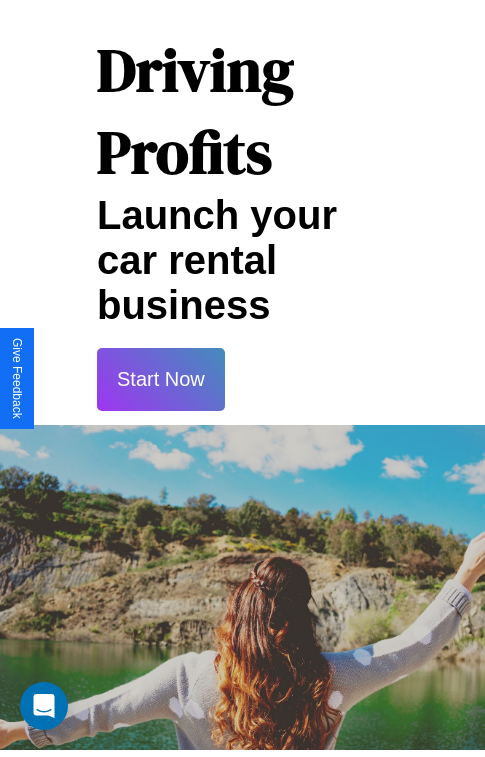 scroll, scrollTop: 0, scrollLeft: 0, axis: both 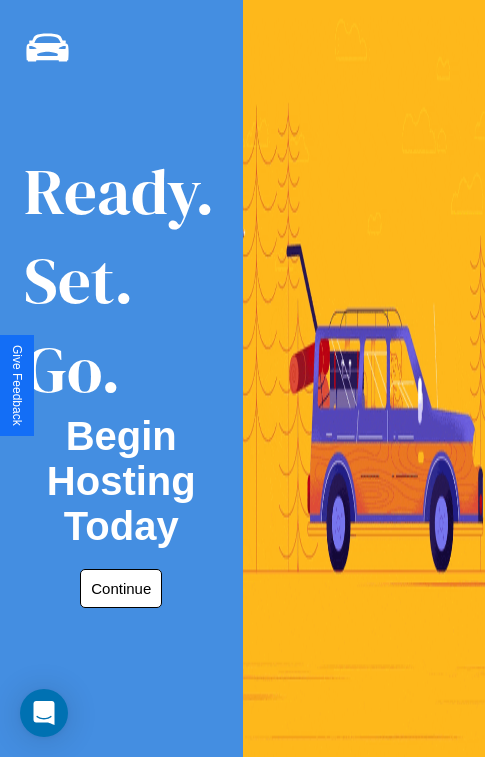 click on "Continue" at bounding box center (121, 588) 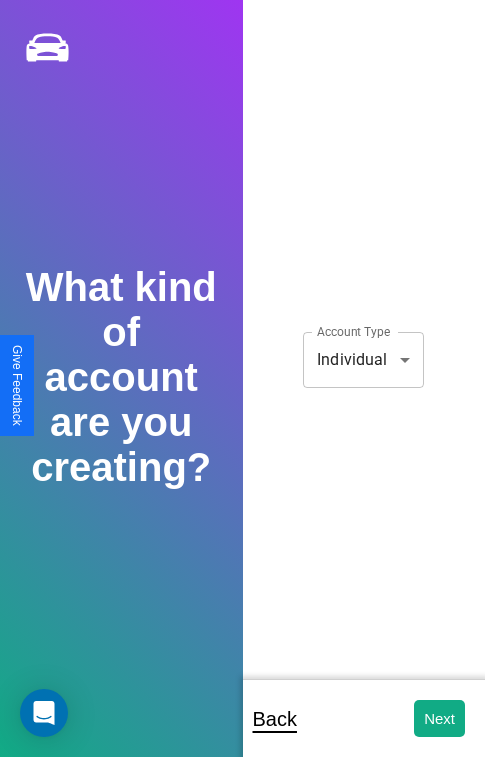click on "**********" at bounding box center [242, 392] 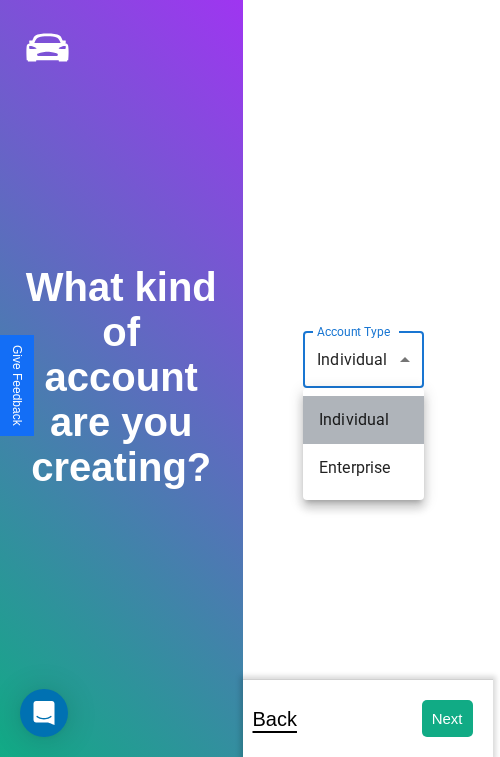 click on "Individual" at bounding box center (363, 420) 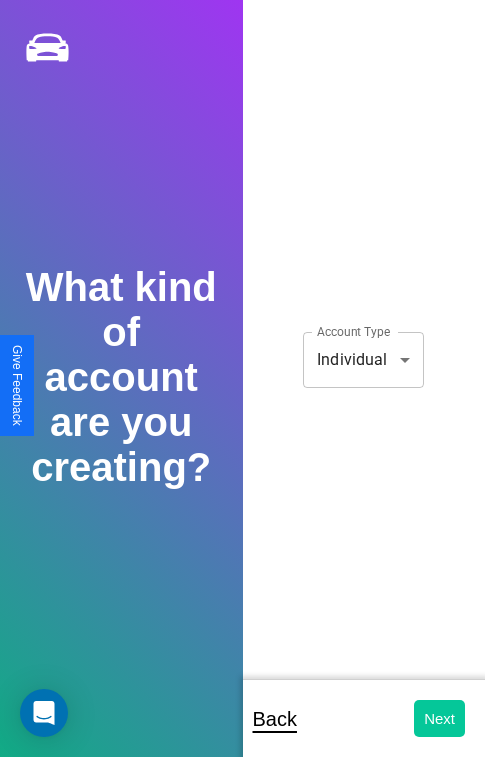 click on "Next" at bounding box center [439, 718] 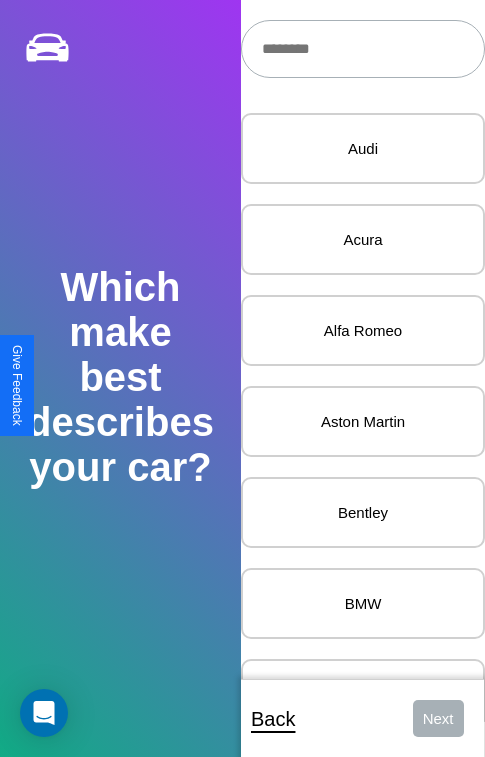 scroll, scrollTop: 27, scrollLeft: 0, axis: vertical 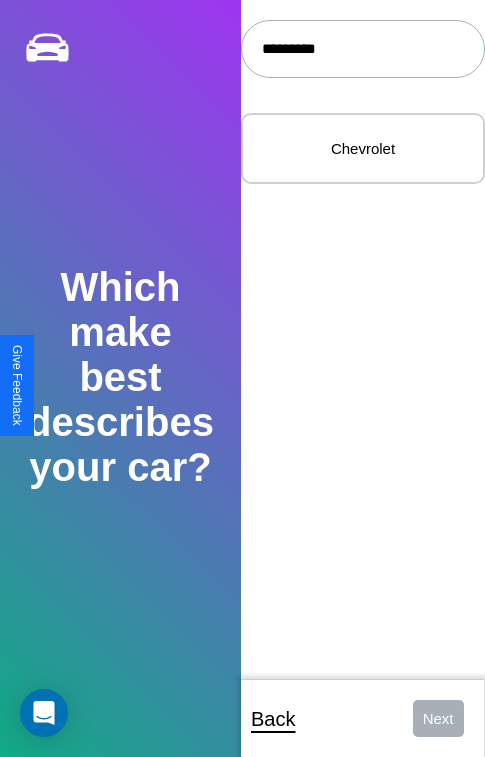 type on "*********" 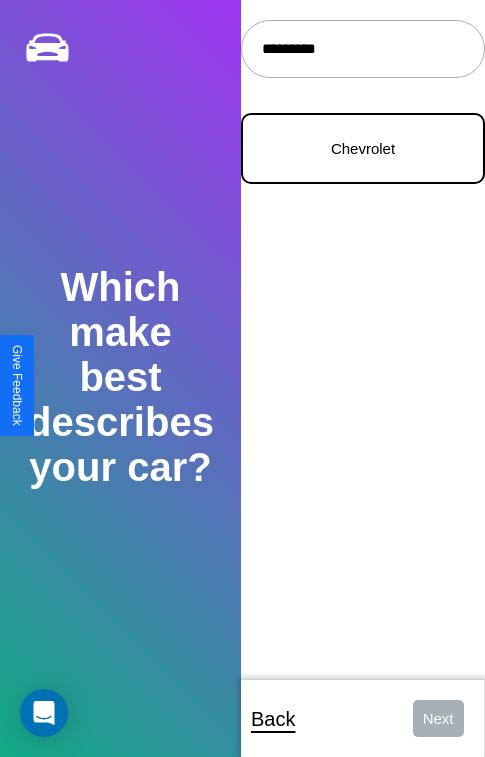 click on "Chevrolet" at bounding box center [363, 148] 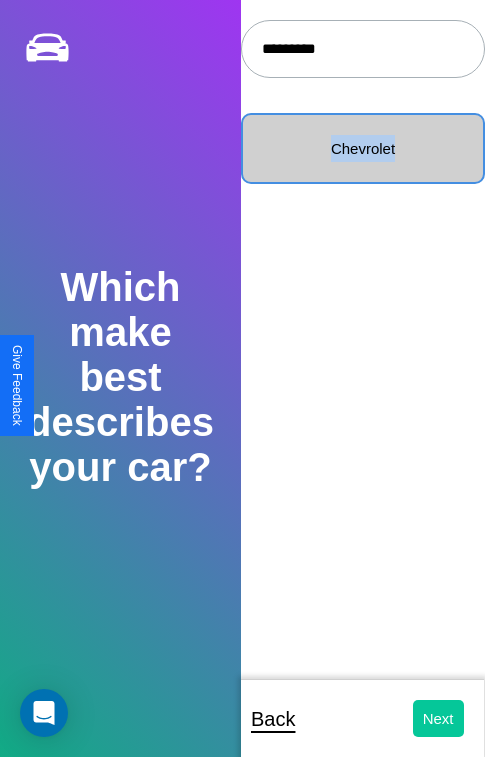 click on "Next" at bounding box center (438, 718) 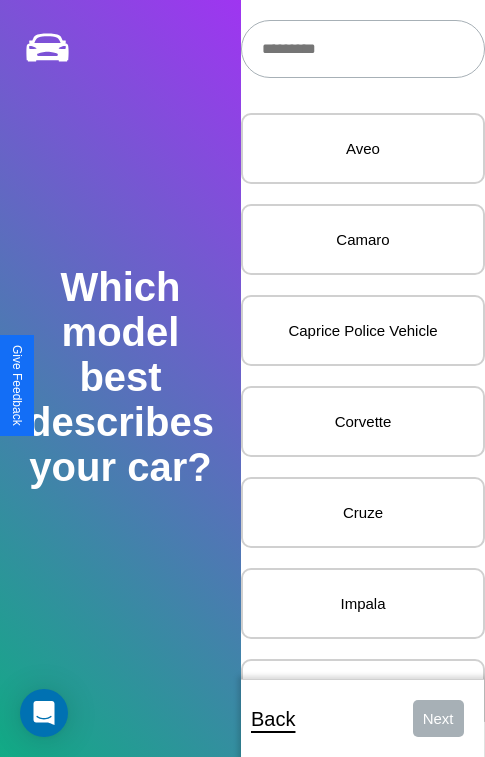 scroll, scrollTop: 27, scrollLeft: 0, axis: vertical 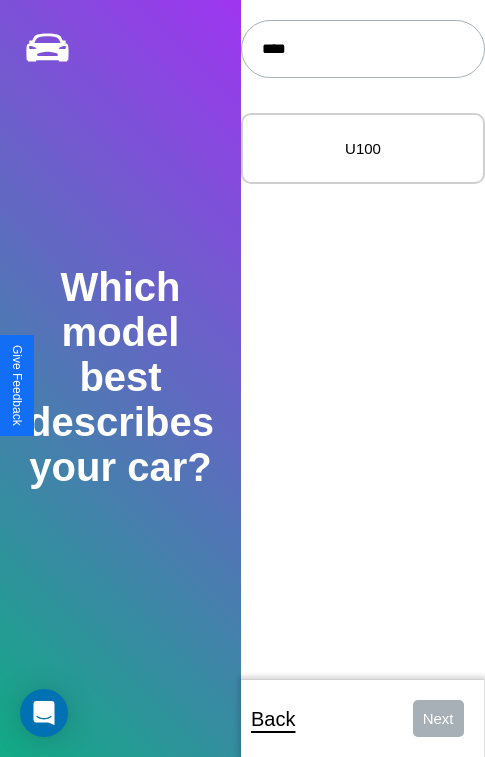 type on "****" 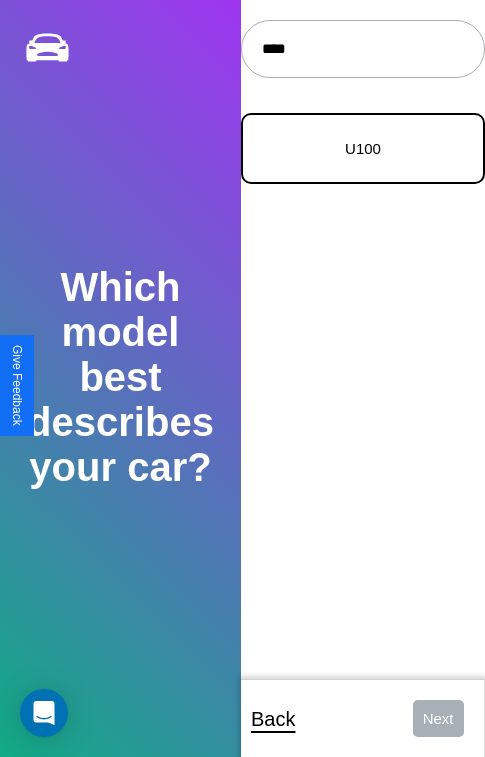 click on "U100" at bounding box center (363, 148) 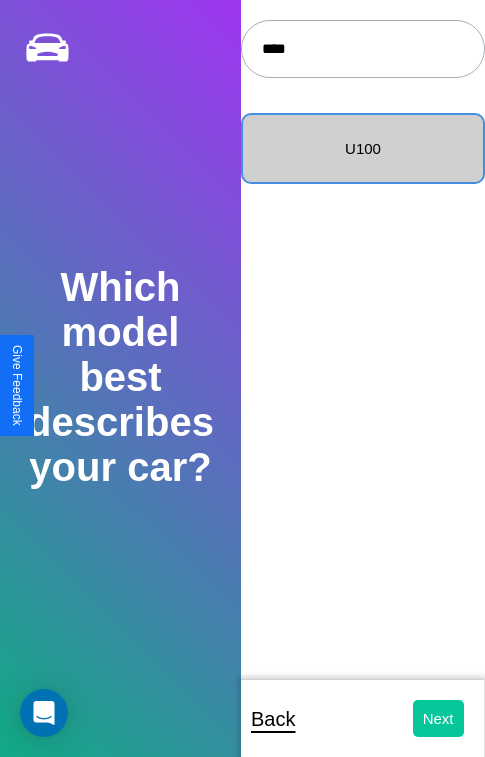 click on "Next" at bounding box center [438, 718] 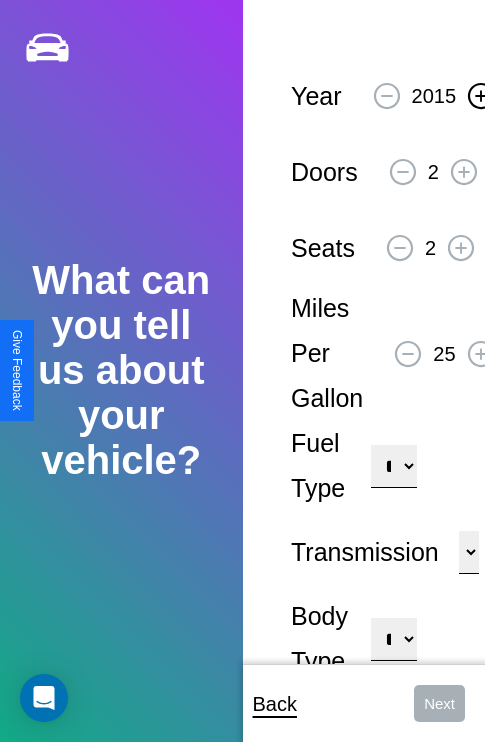 click 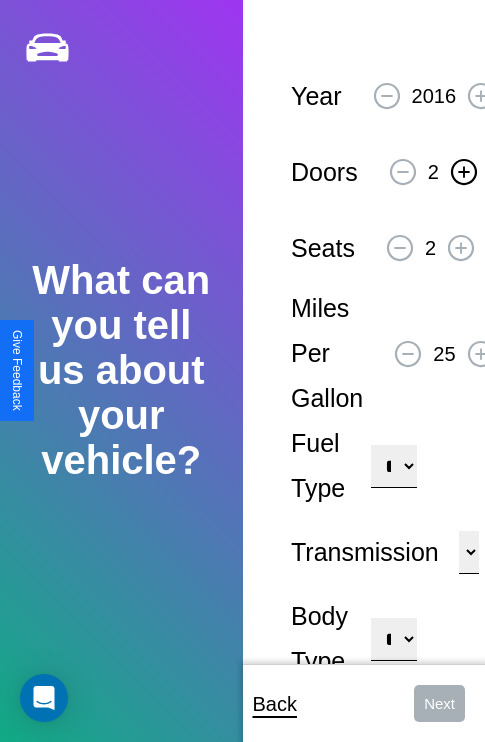 click 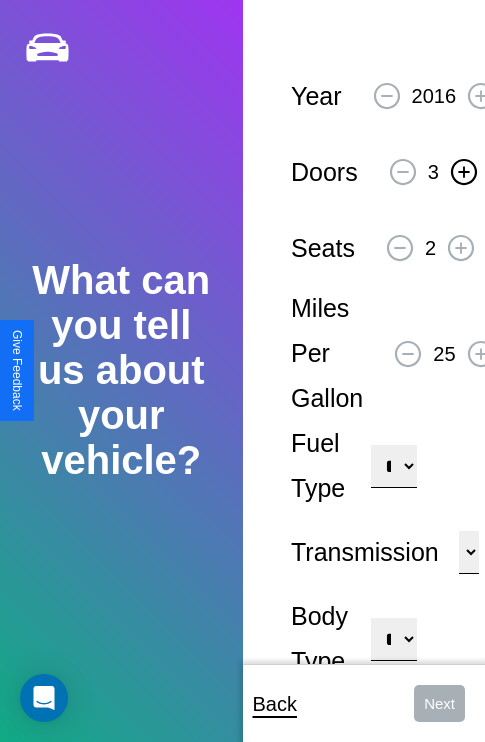 click 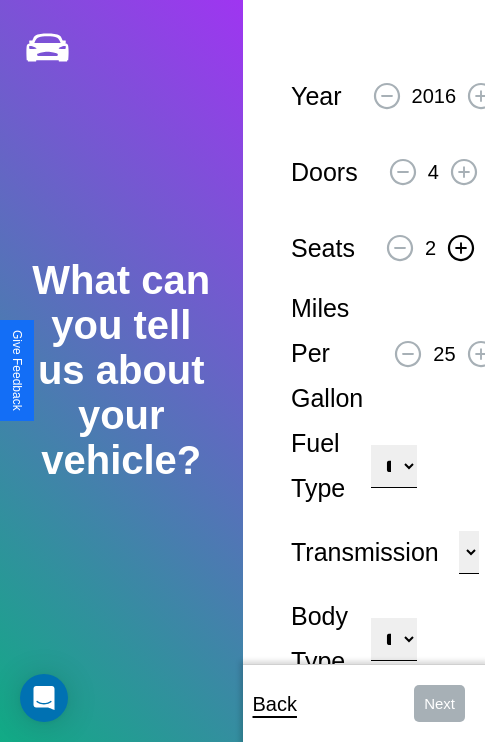 click 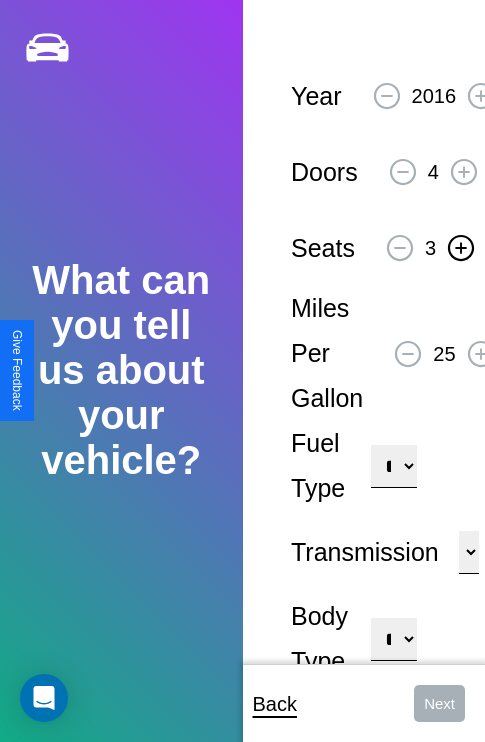 click 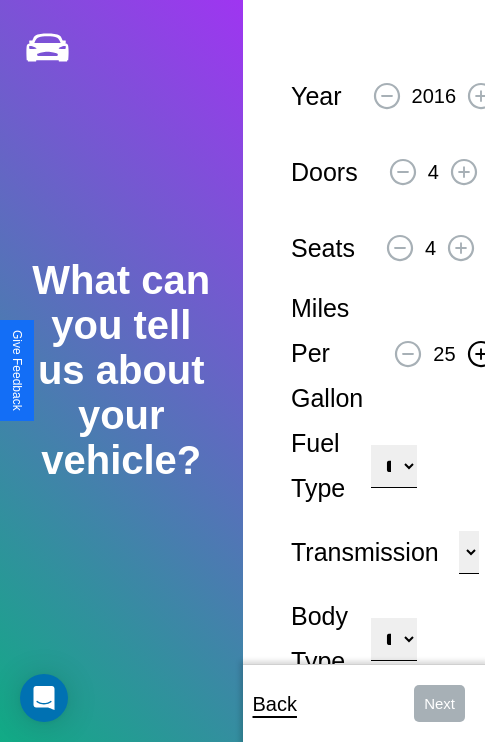 click 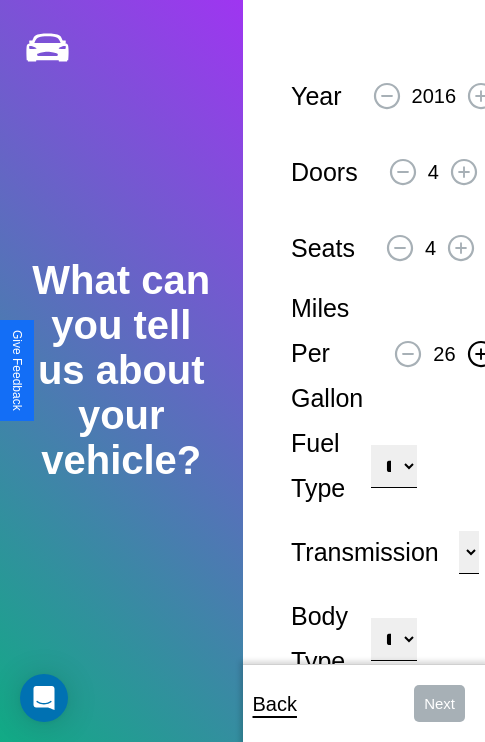 click 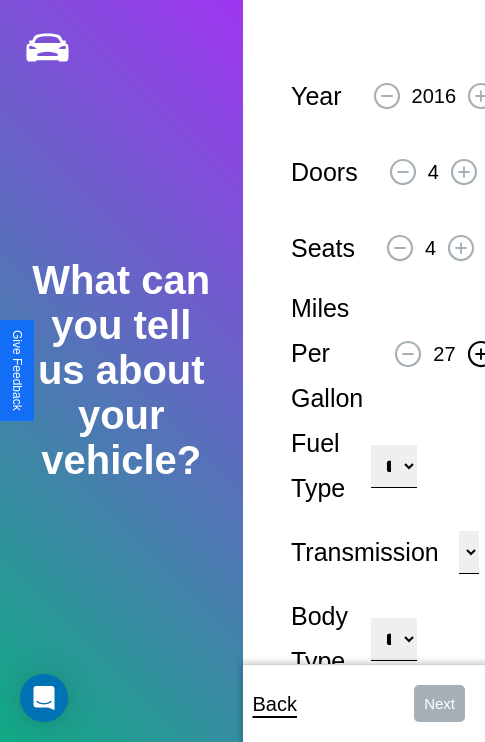 click on "**********" at bounding box center (393, 466) 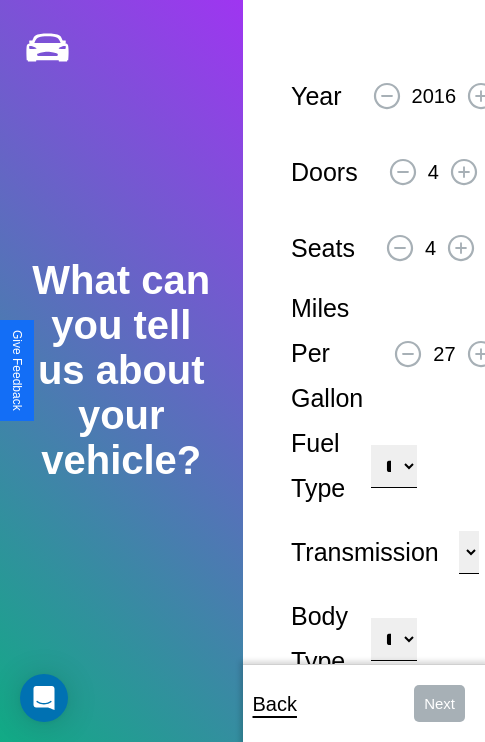 select on "********" 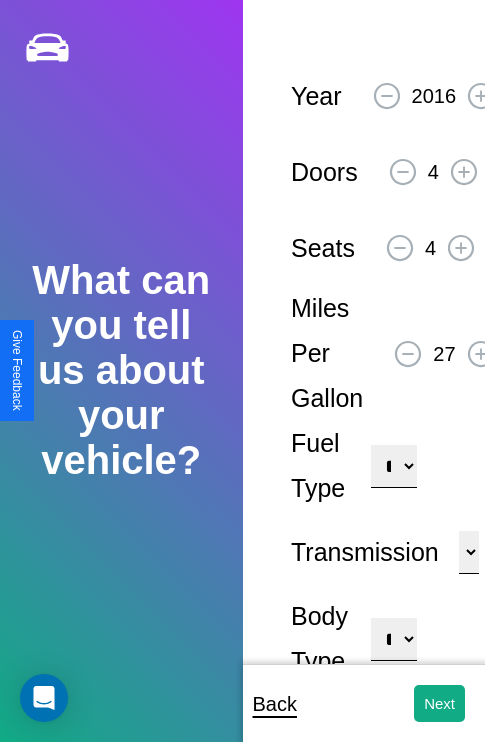 click on "**********" at bounding box center [393, 639] 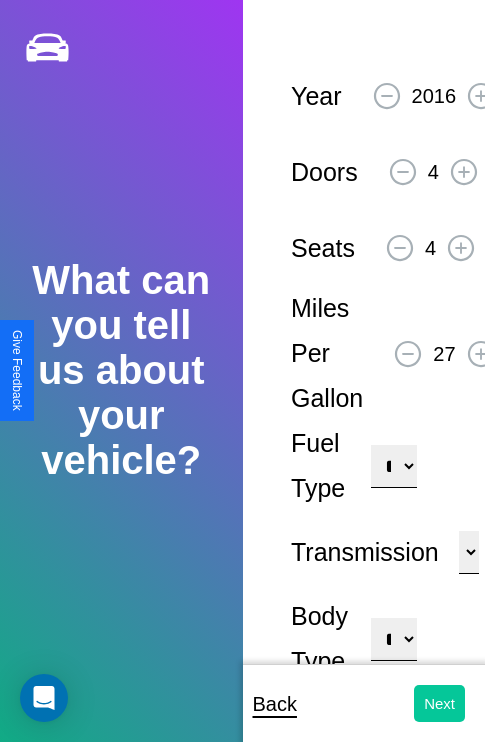 click on "Next" at bounding box center (439, 703) 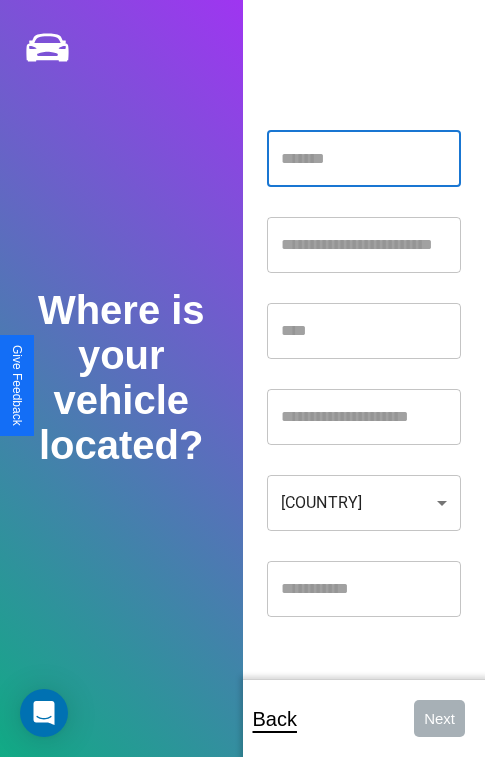 click at bounding box center [364, 159] 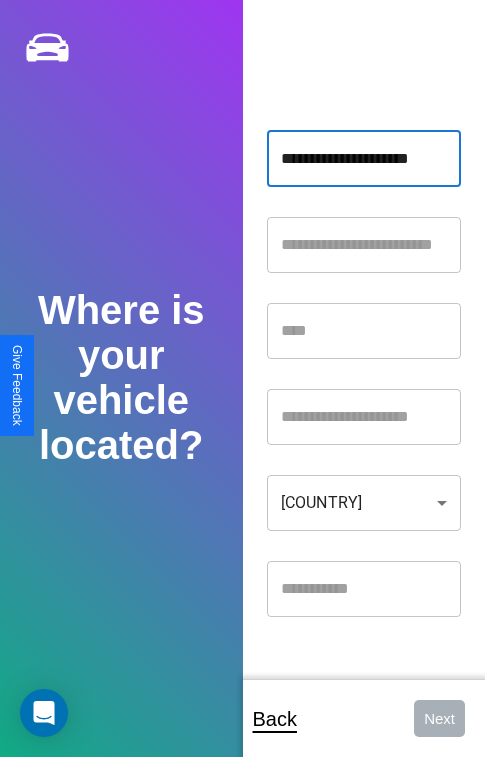 scroll, scrollTop: 0, scrollLeft: 1, axis: horizontal 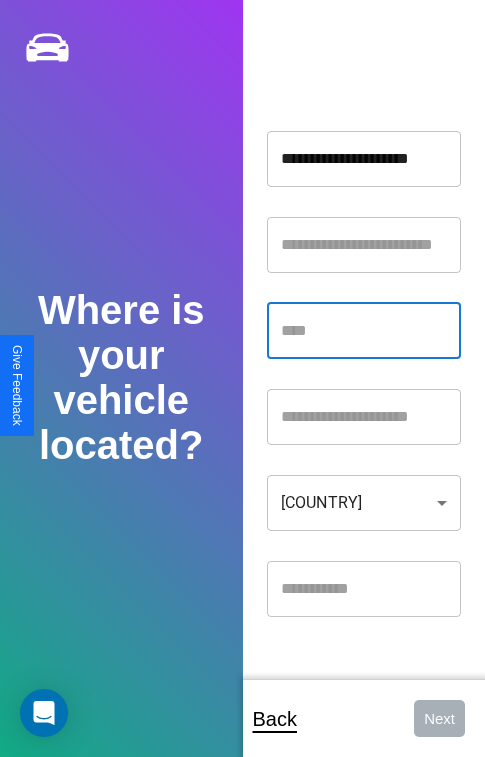 click at bounding box center [364, 331] 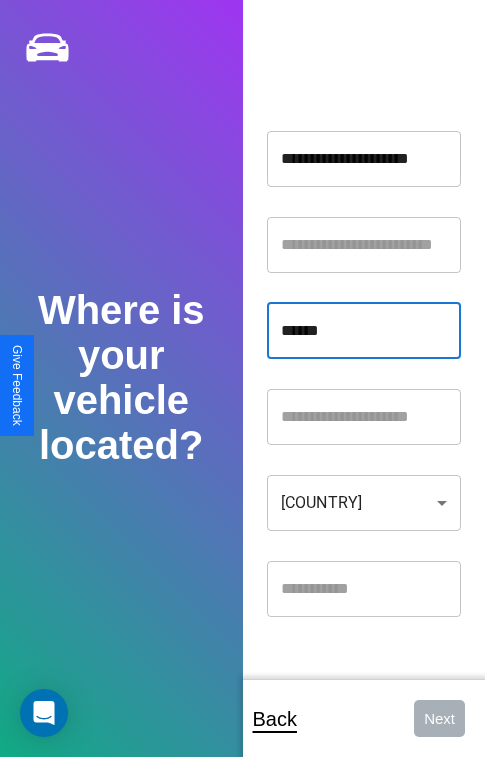 type on "******" 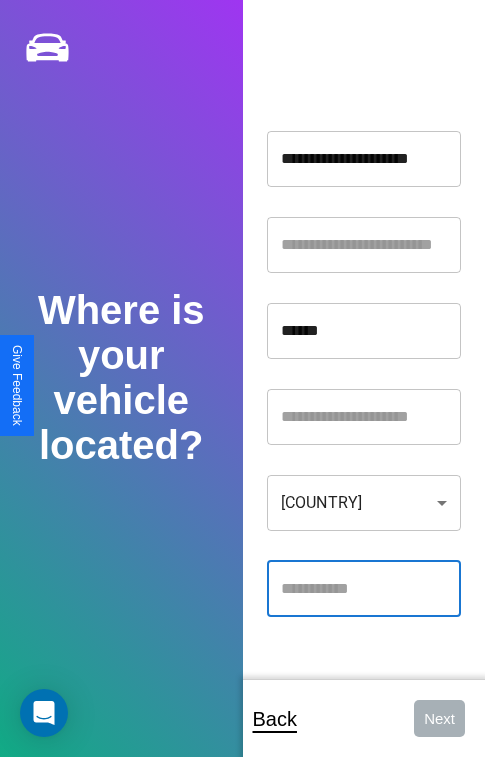 click at bounding box center (364, 589) 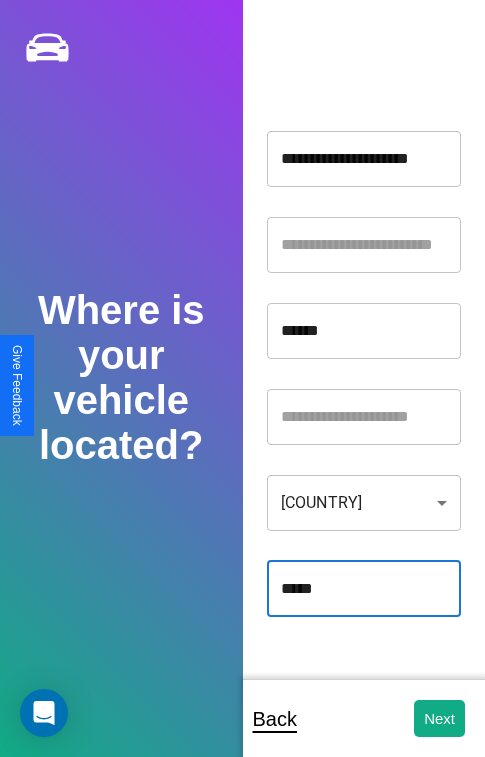 type on "*****" 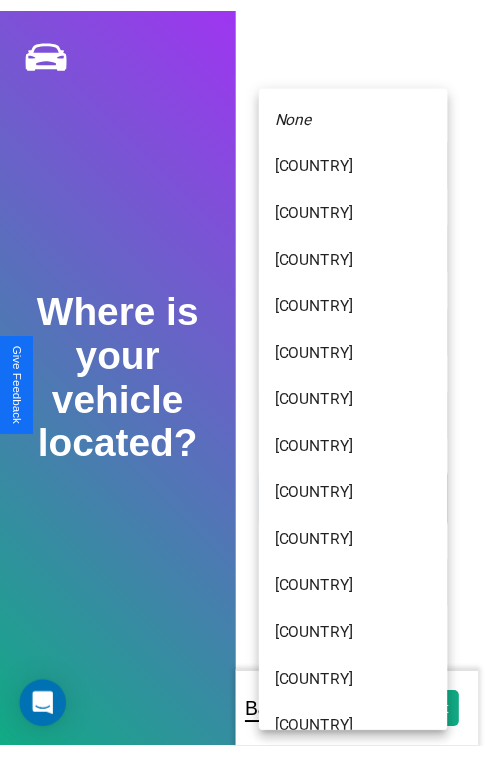 scroll, scrollTop: 459, scrollLeft: 0, axis: vertical 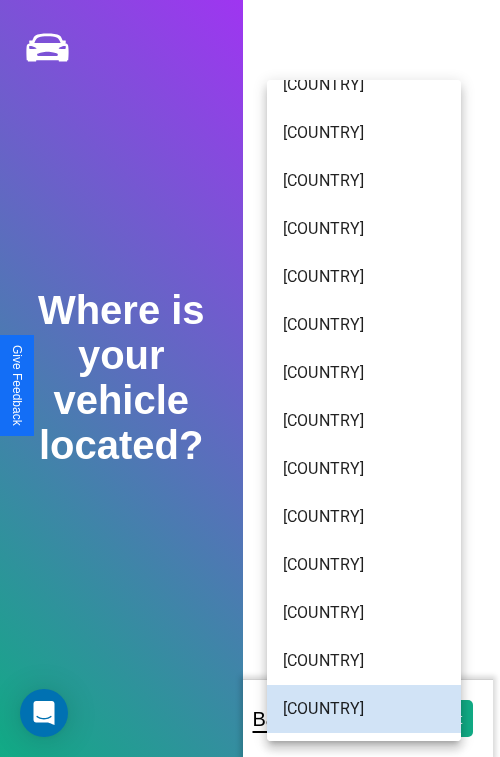 click on "[COUNTRY]" at bounding box center (364, 469) 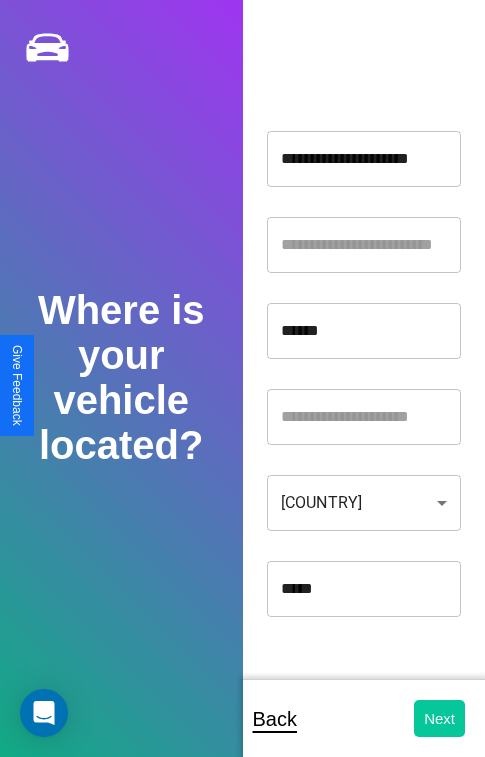 click on "Next" at bounding box center [439, 718] 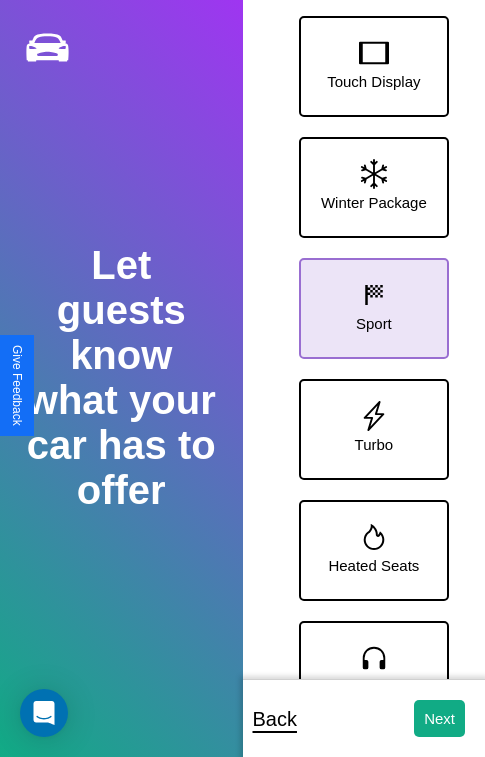 click 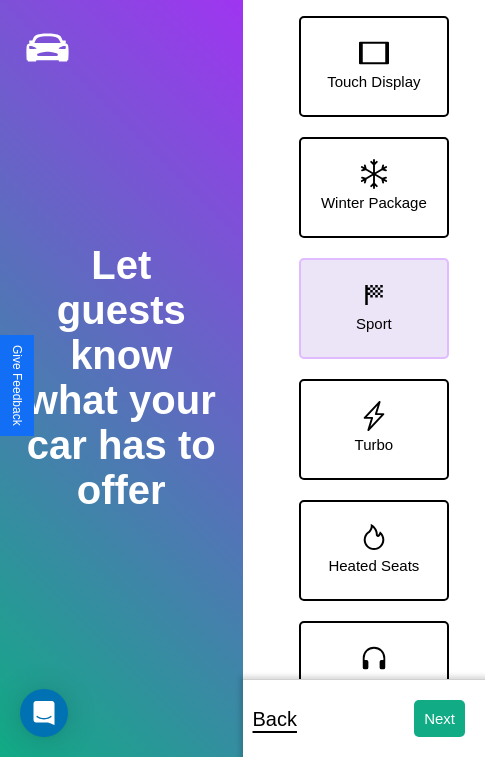 click 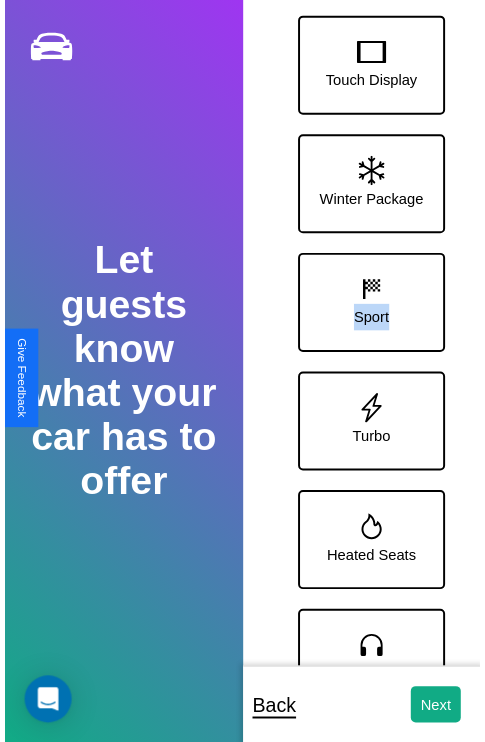scroll, scrollTop: 249, scrollLeft: 0, axis: vertical 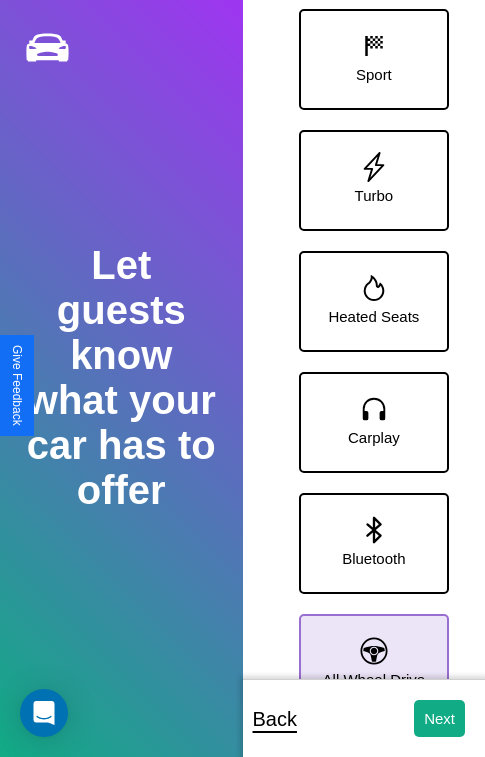 click 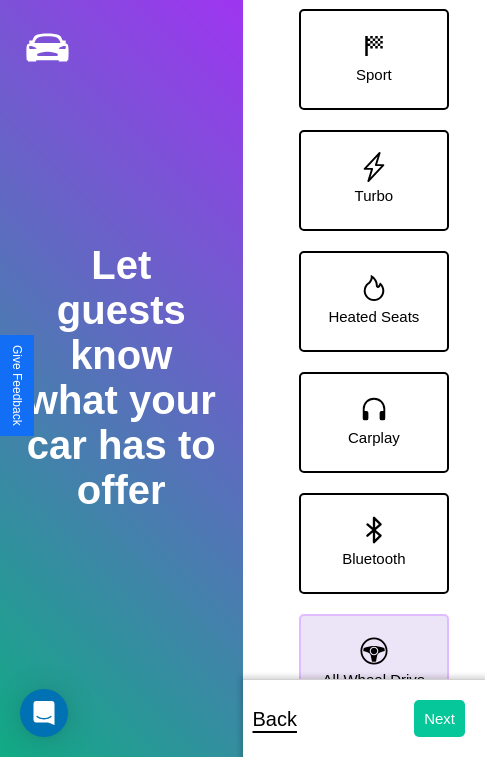 click on "Next" at bounding box center [439, 718] 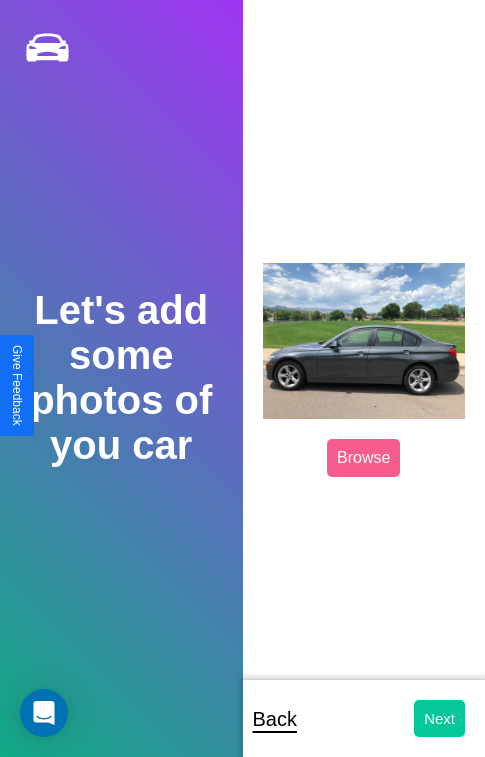 click on "Next" at bounding box center (439, 718) 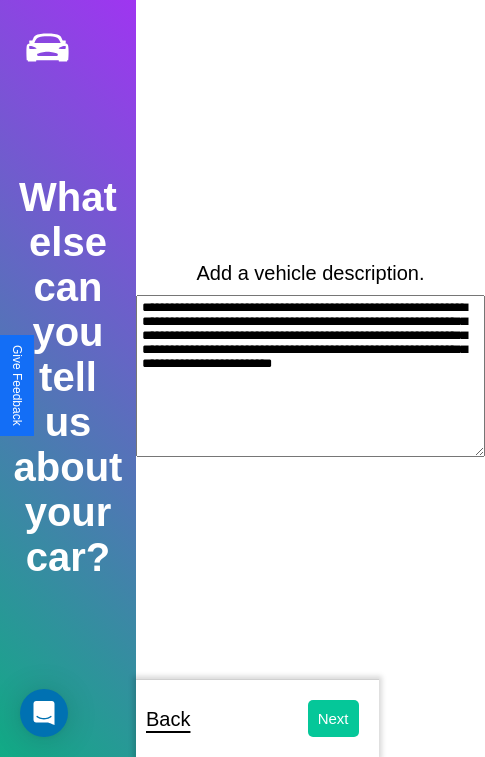 type on "**********" 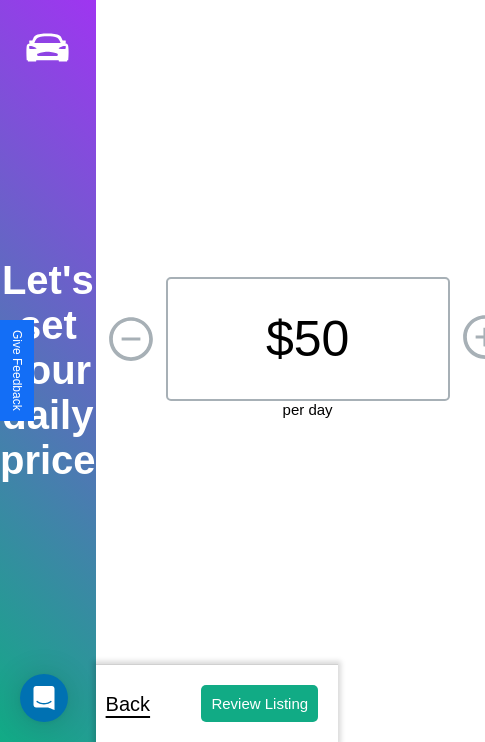 click on "$ 50" at bounding box center [308, 339] 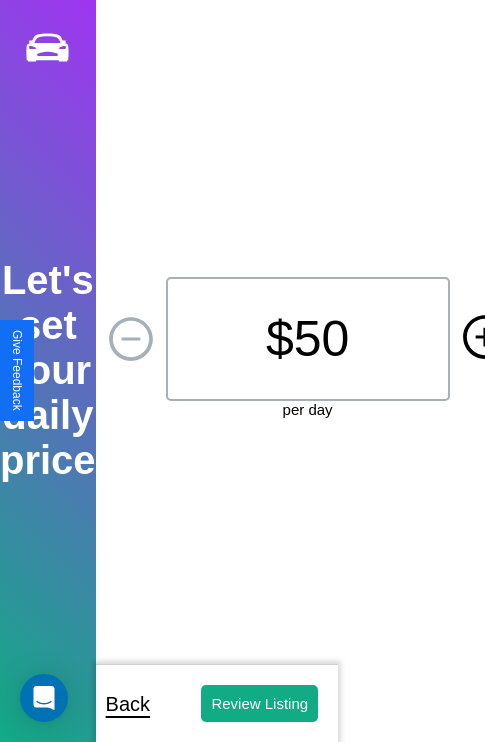 click 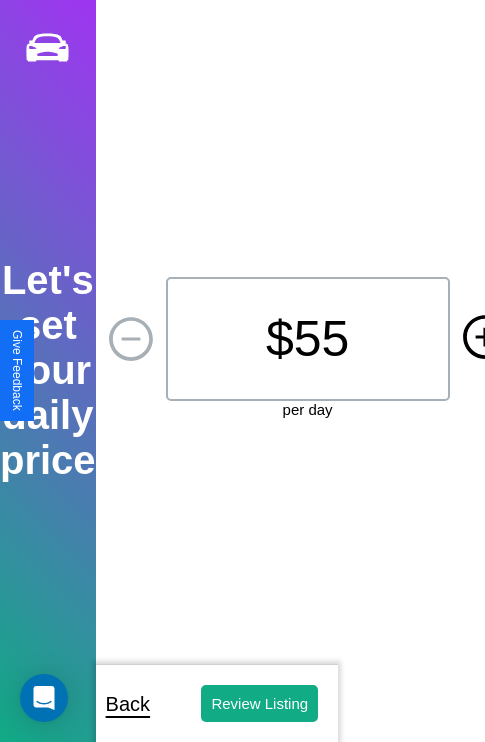 click 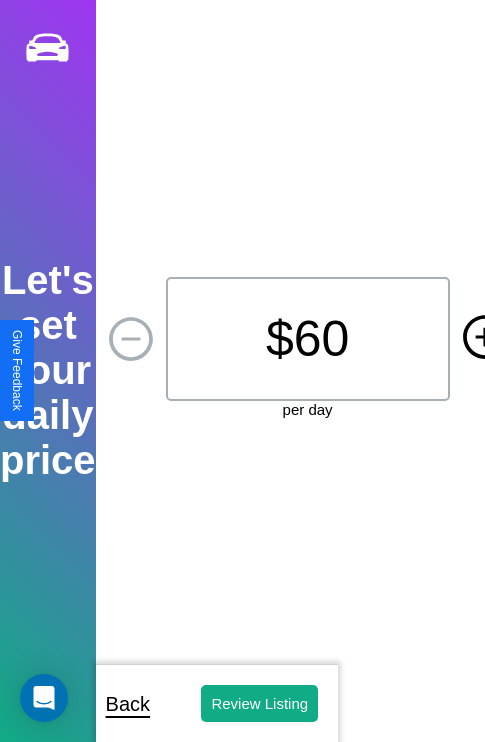 click 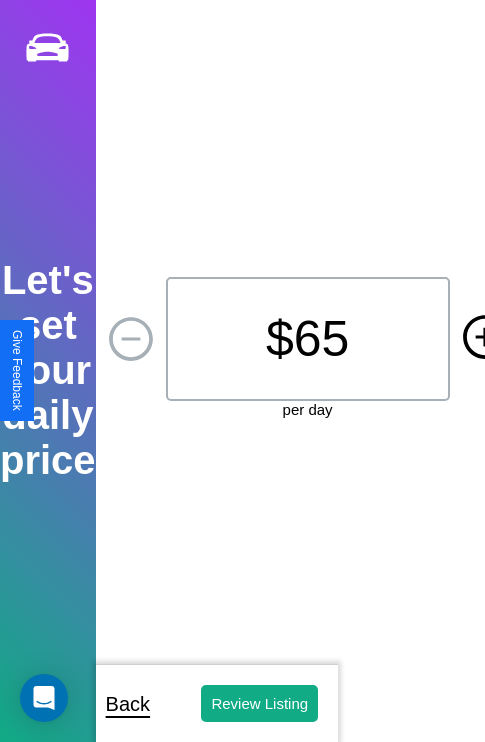 click 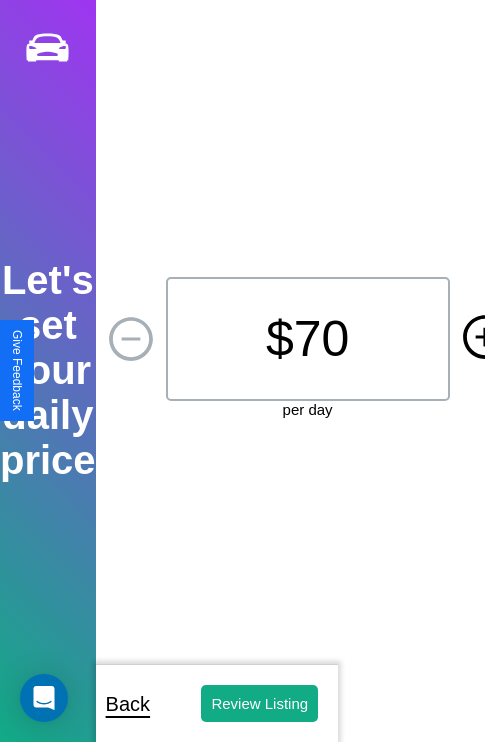 click 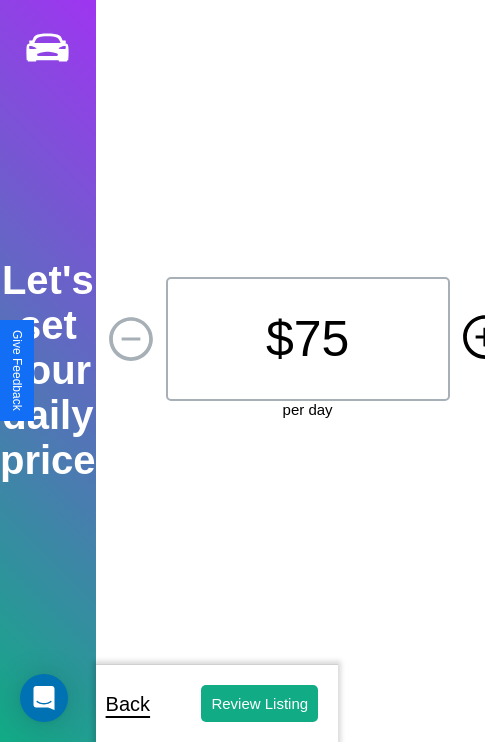 click 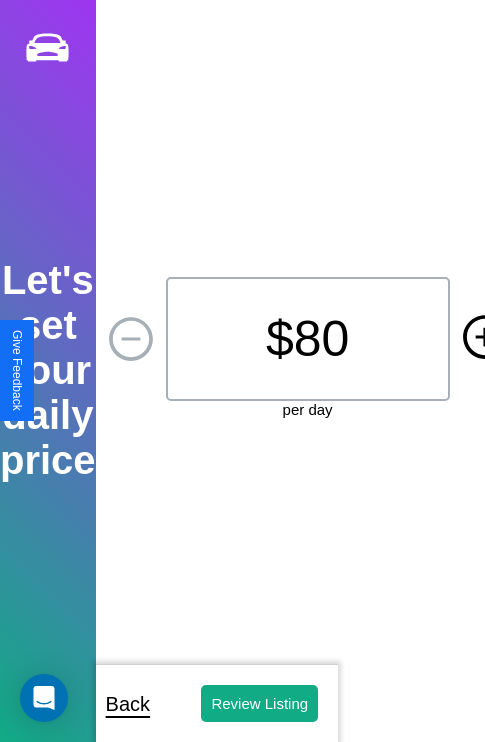 click 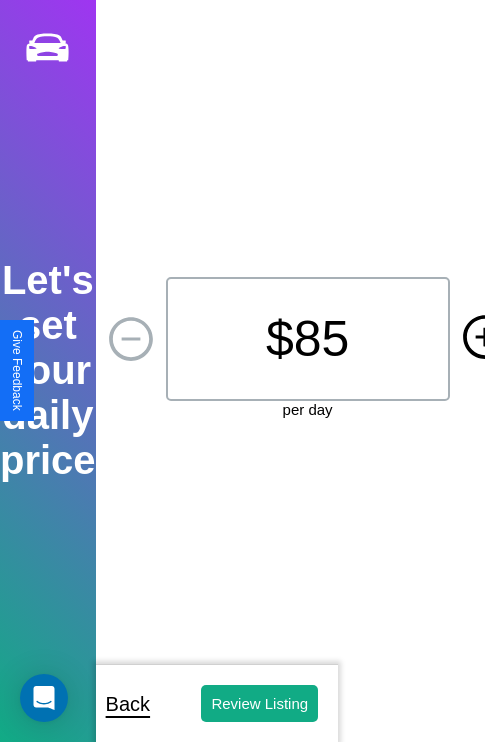 click 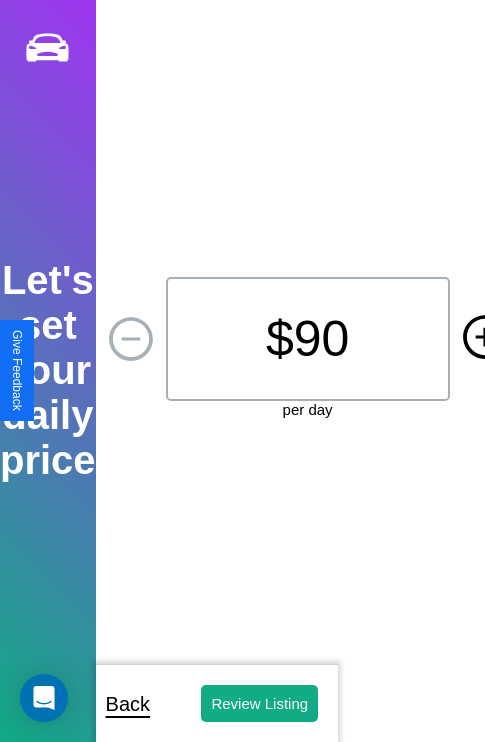 click 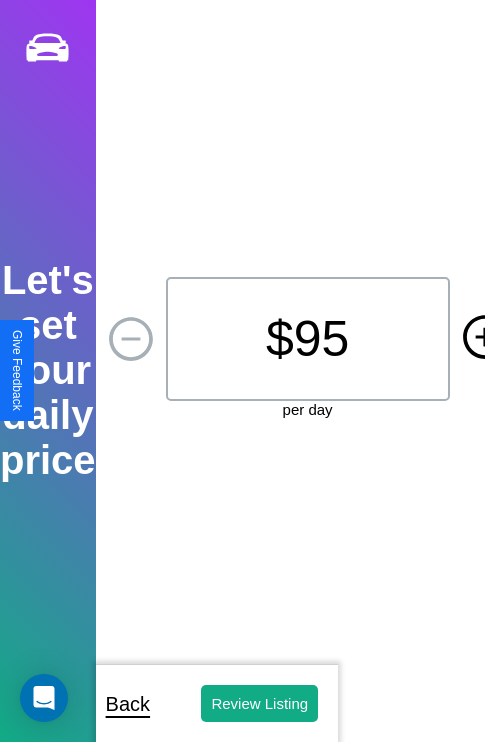 click 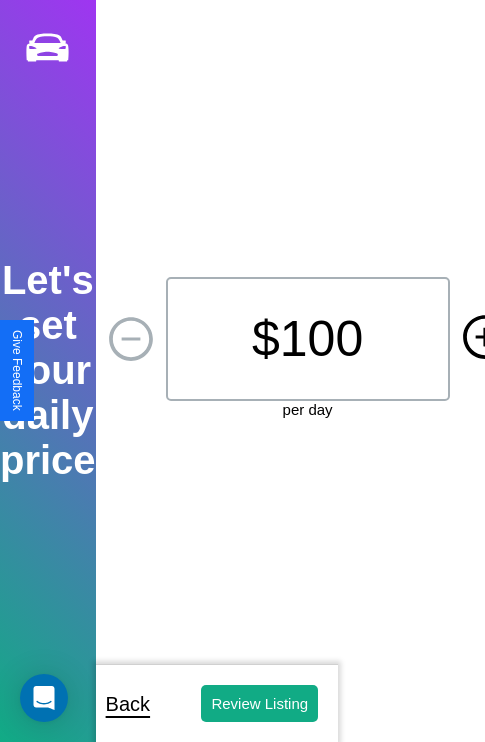 click 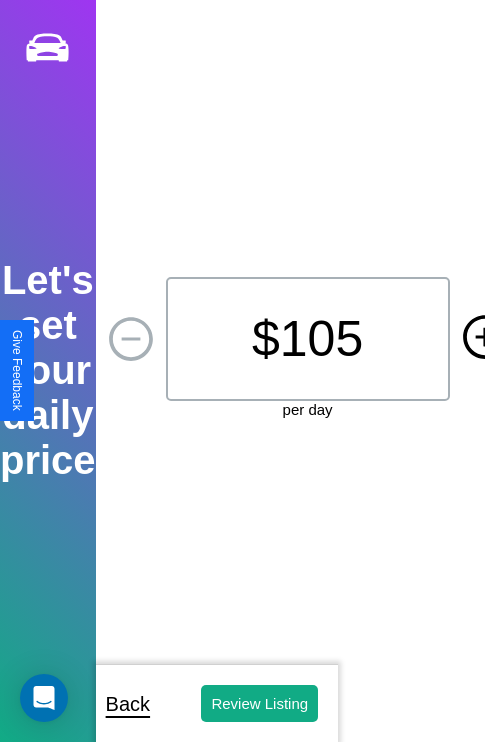 click 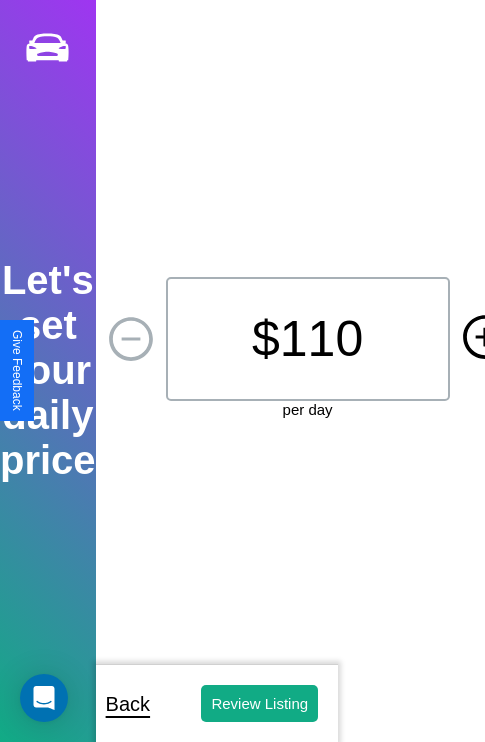 click 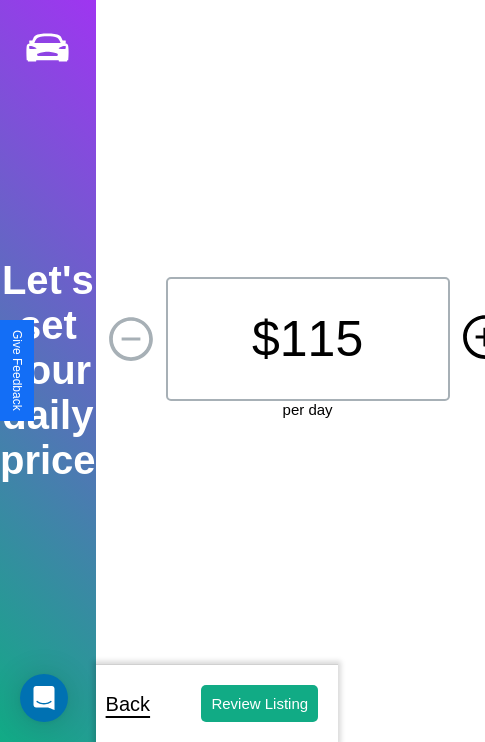 click 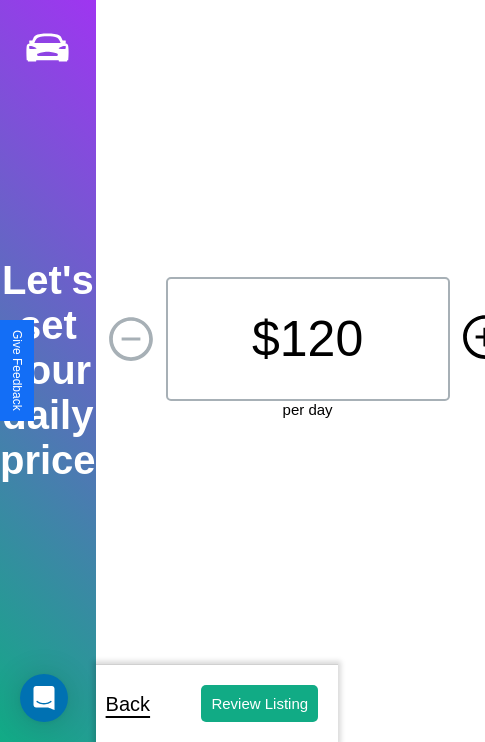 click 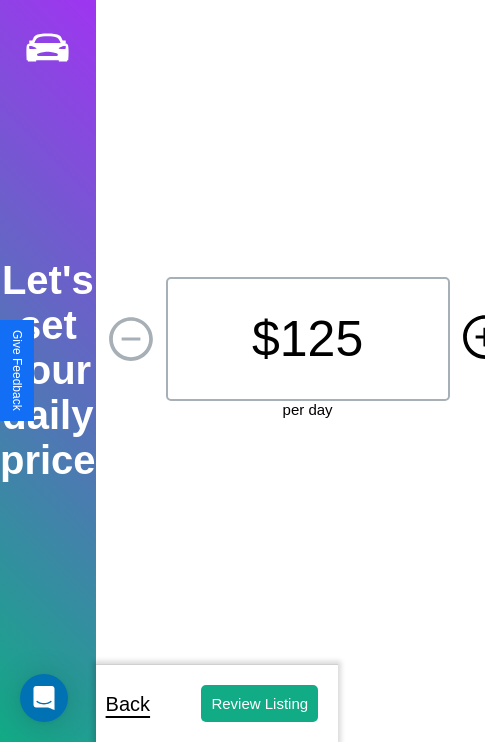 click 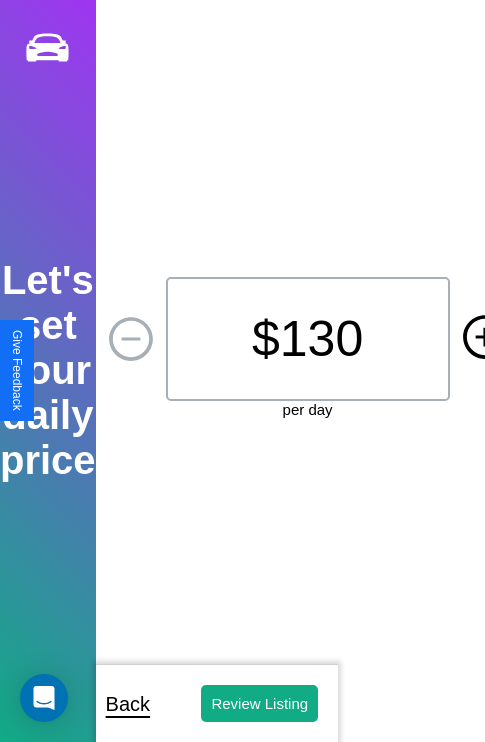 click 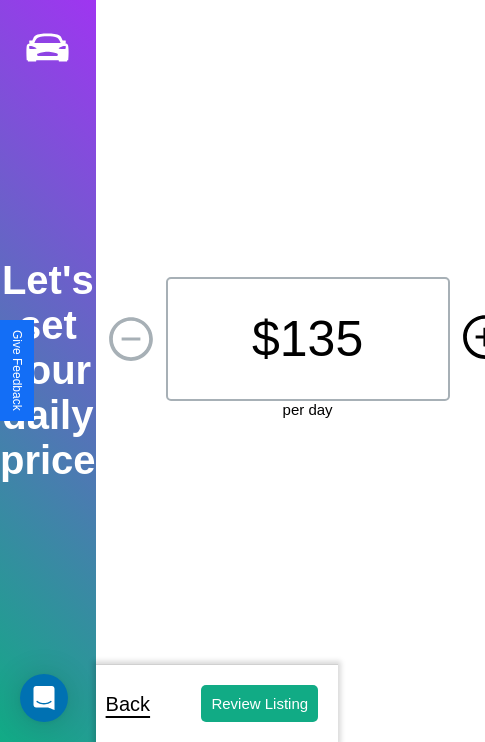 click 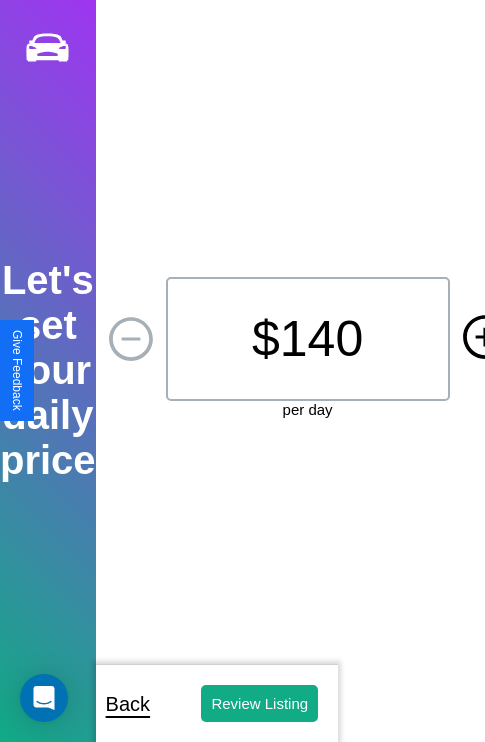 click 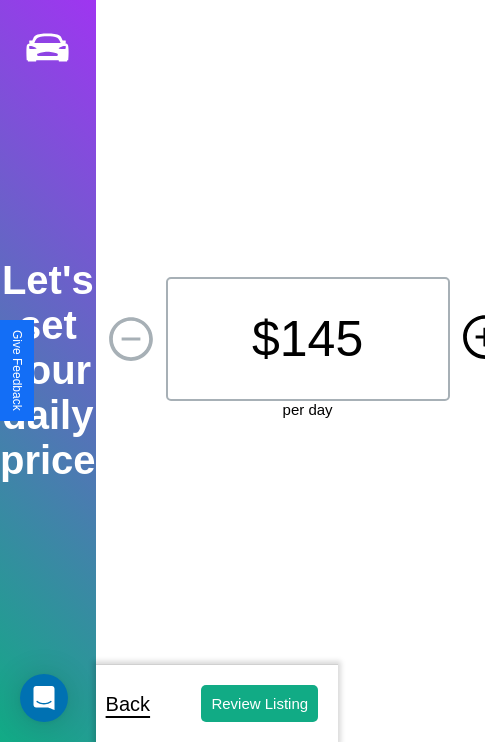 click 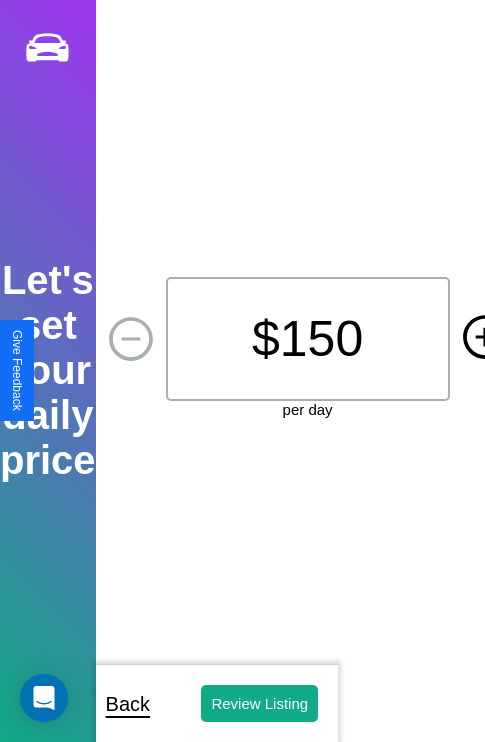 click 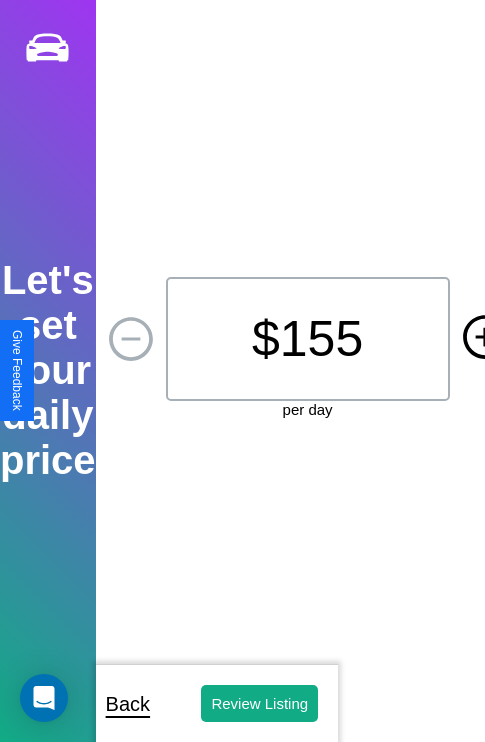 click 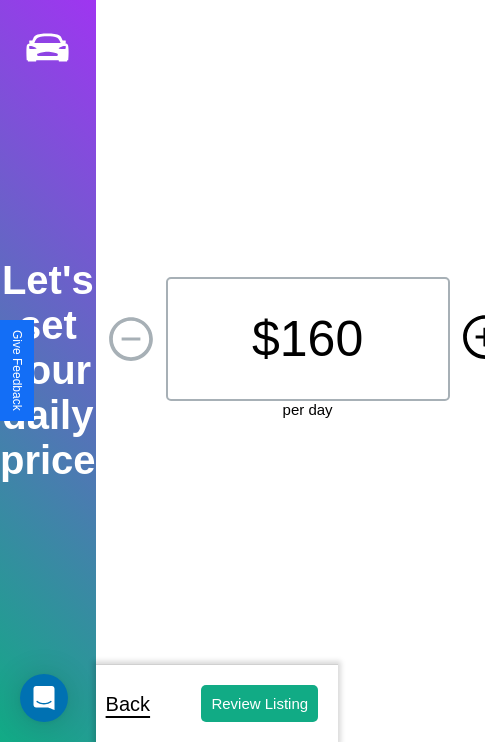 click 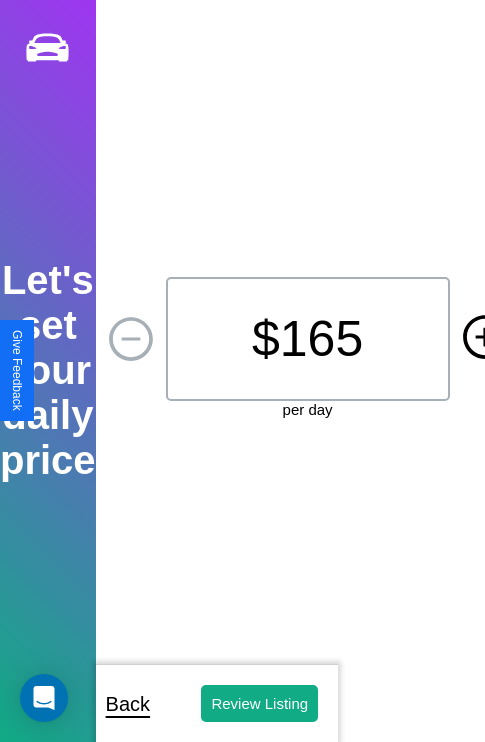 click 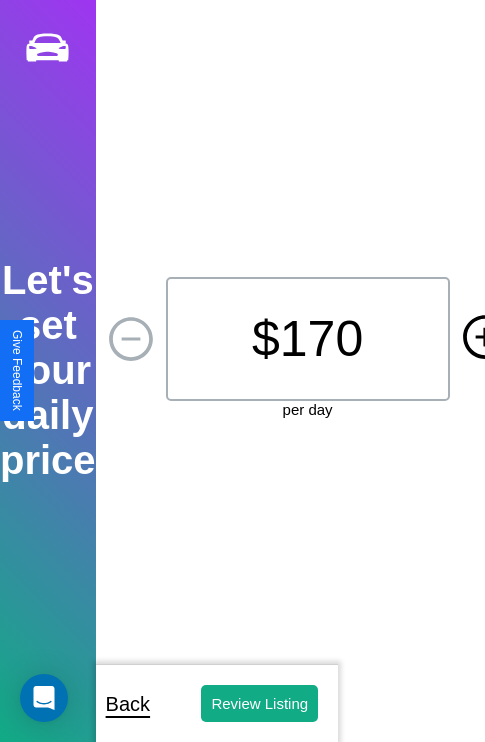 click 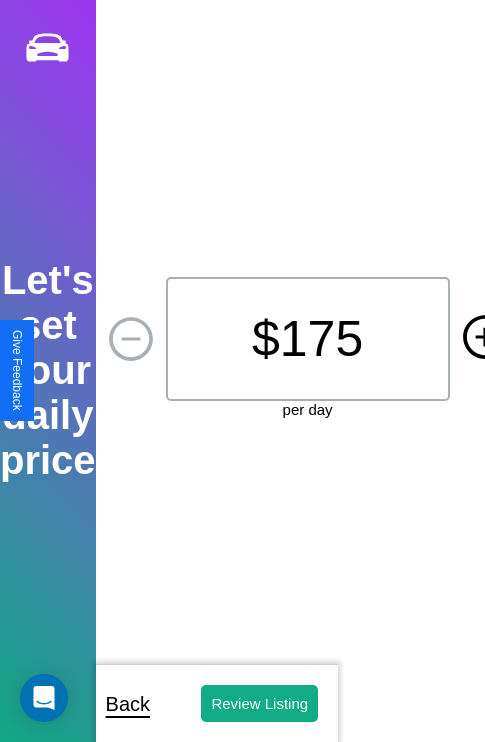 click 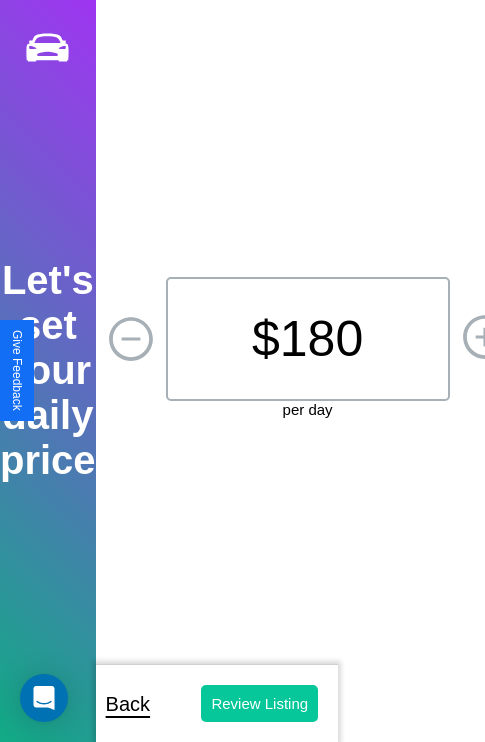 click on "Review Listing" at bounding box center (259, 703) 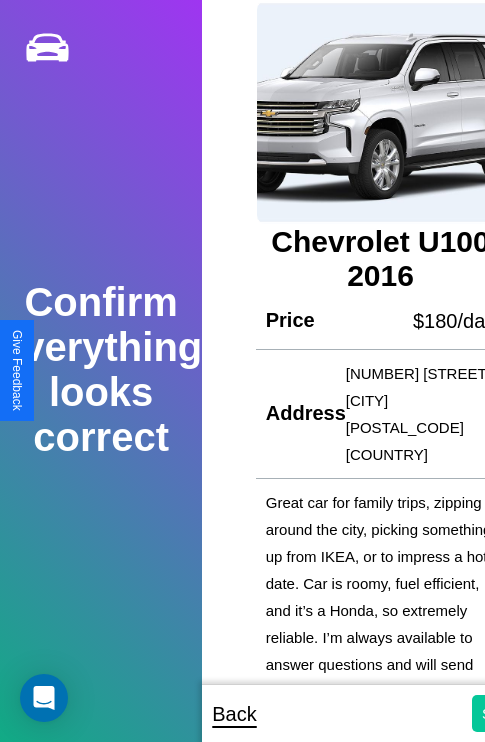 click on "Submit" at bounding box center [505, 713] 